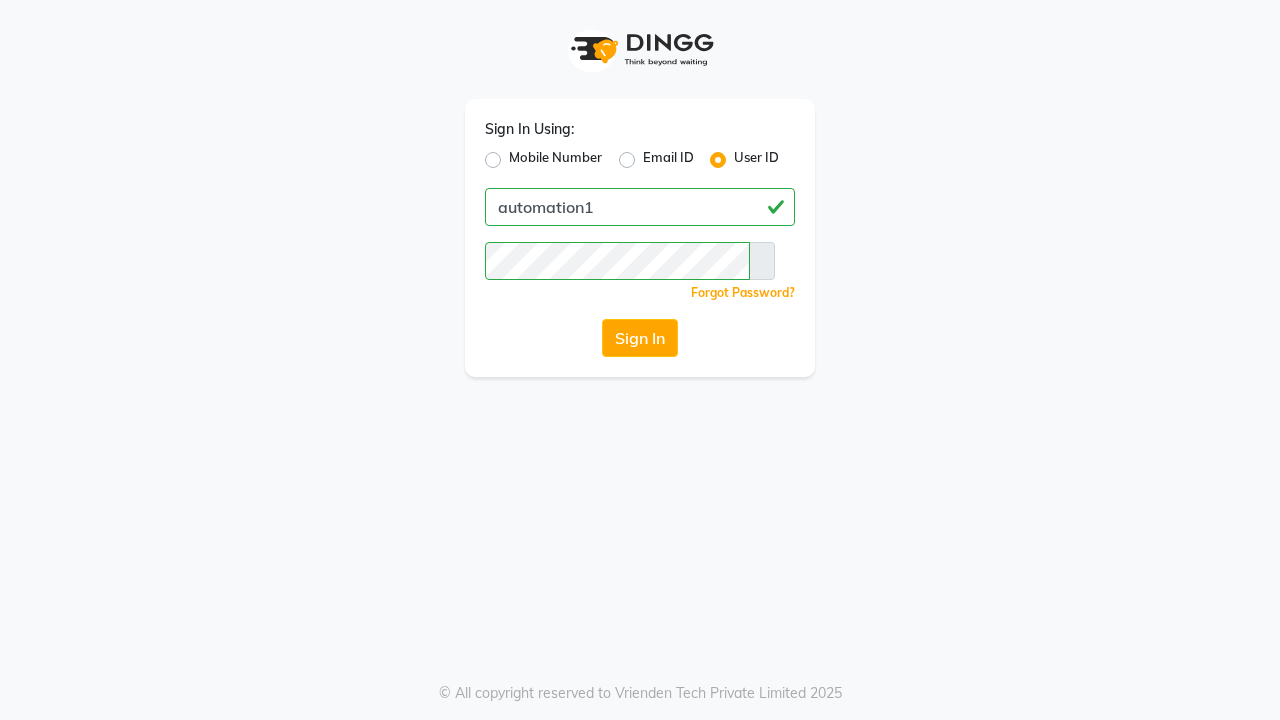 scroll, scrollTop: 0, scrollLeft: 0, axis: both 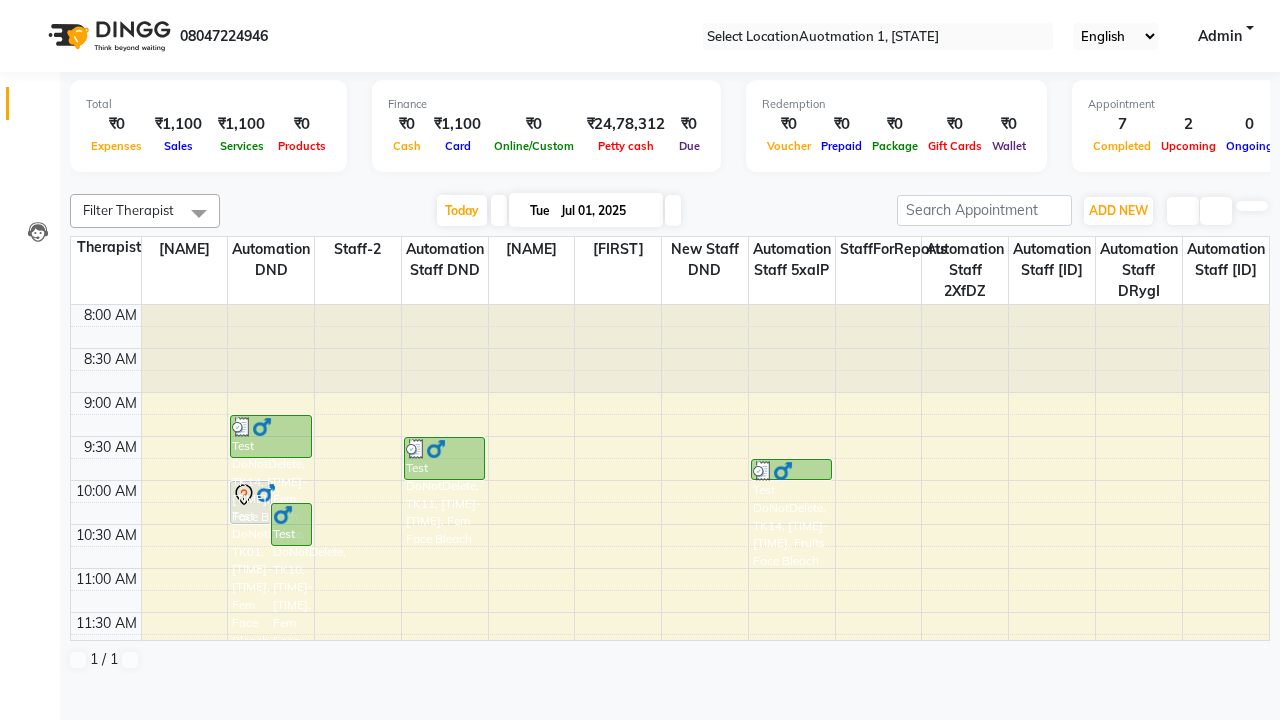 click at bounding box center (31, 8) 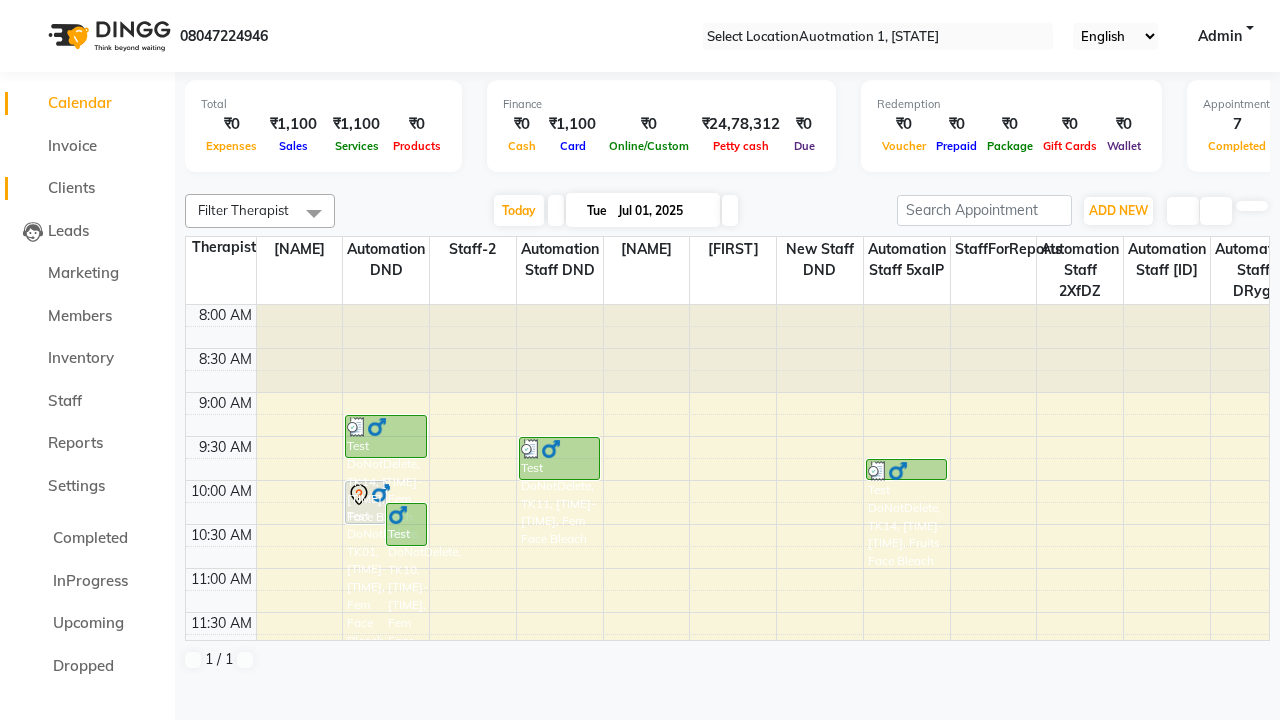 click on "Clients" at bounding box center (71, 187) 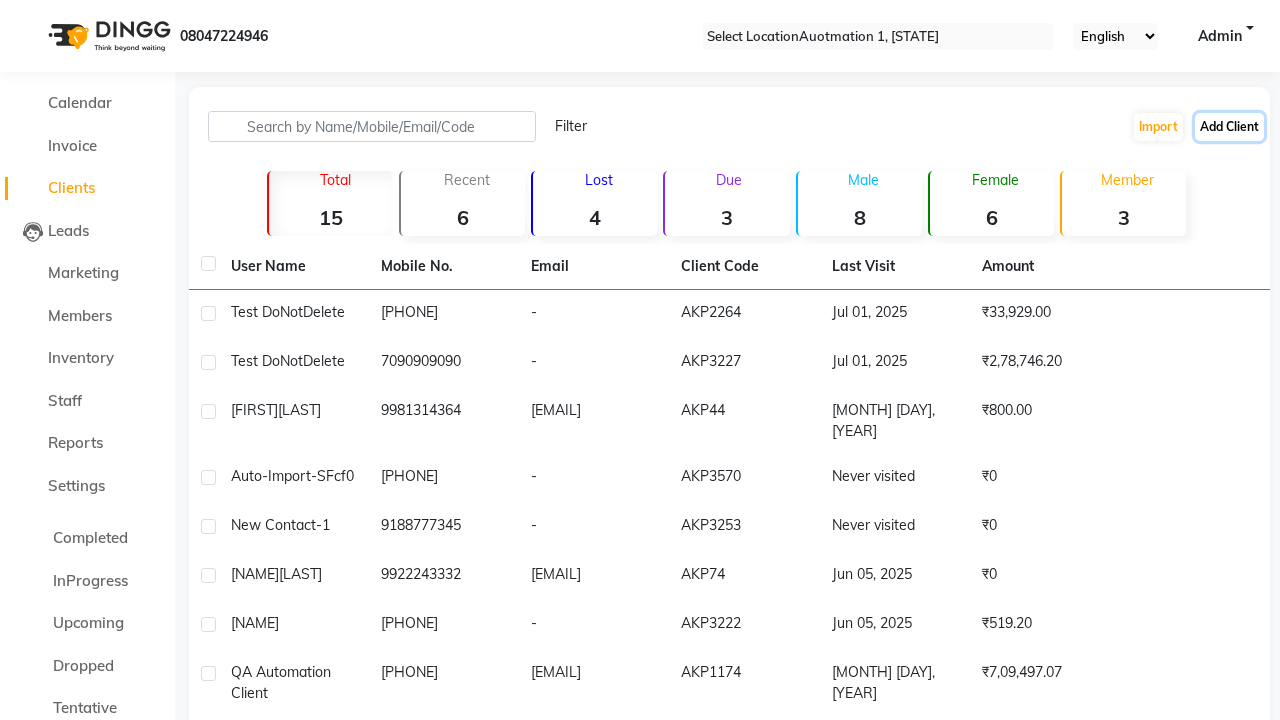 click on "Add Client" at bounding box center (1229, 127) 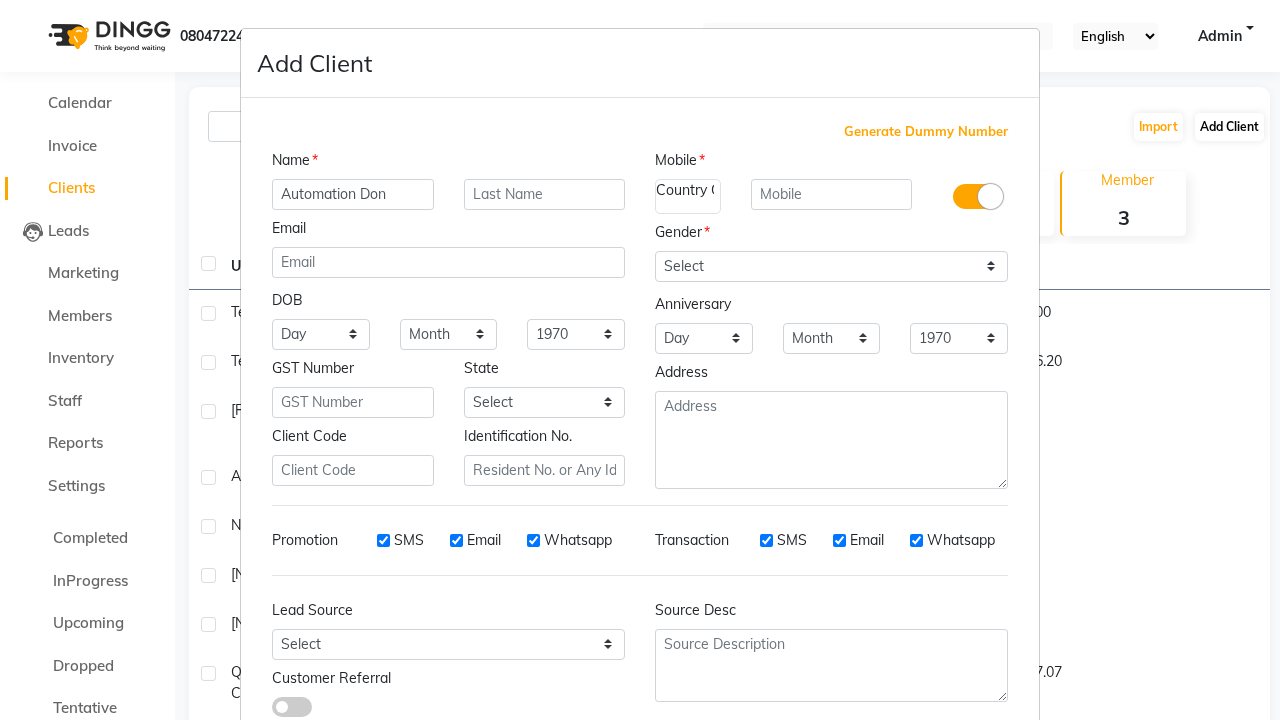 type on "Automation Don" 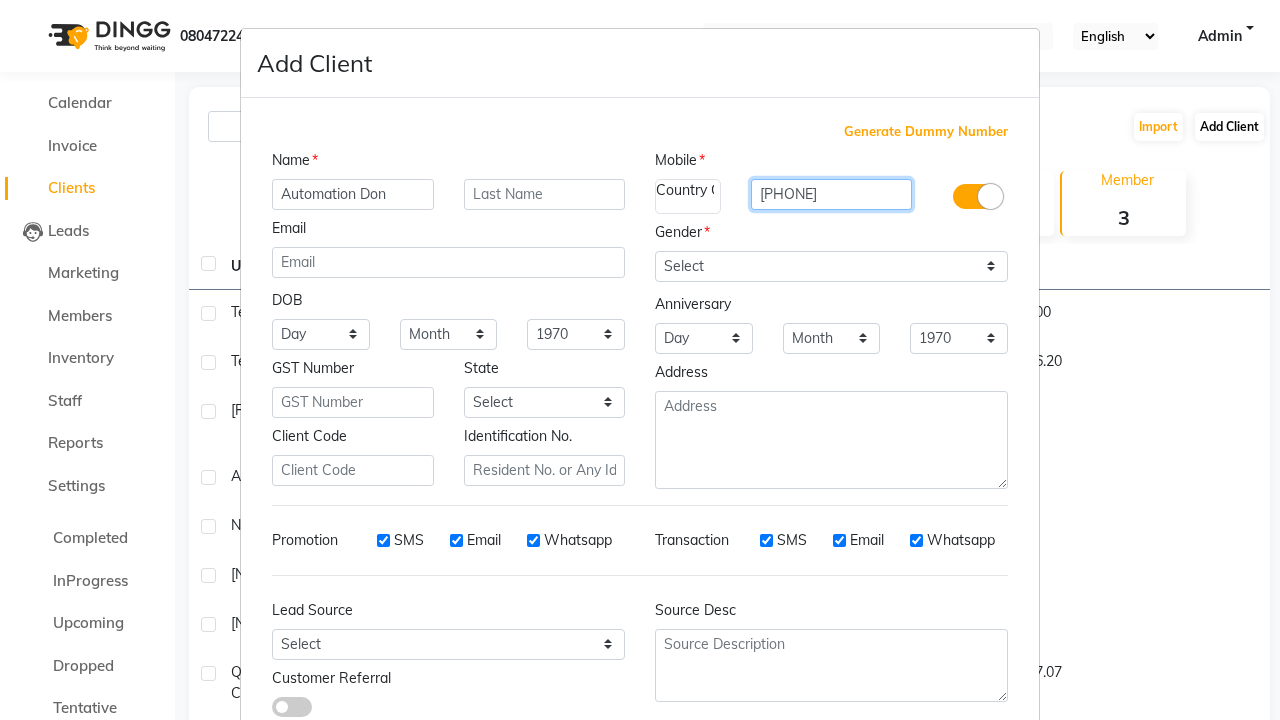 type on "[PHONE]" 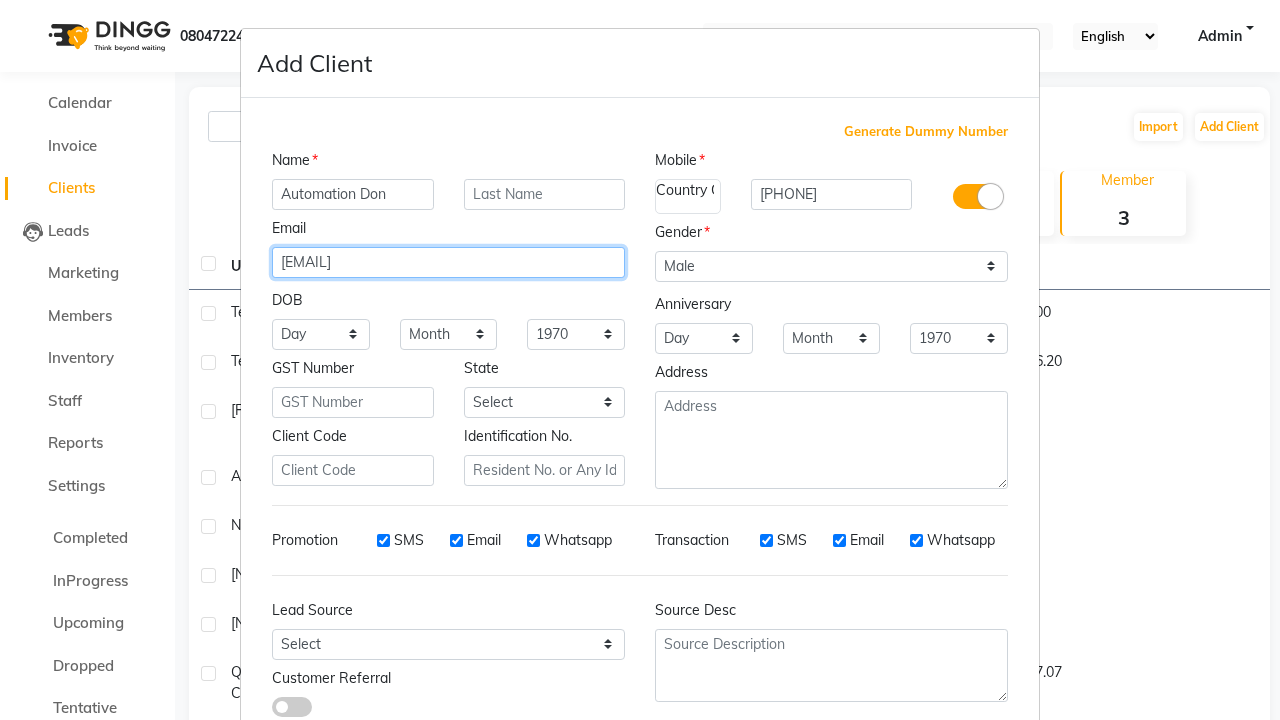 type on "[EMAIL]" 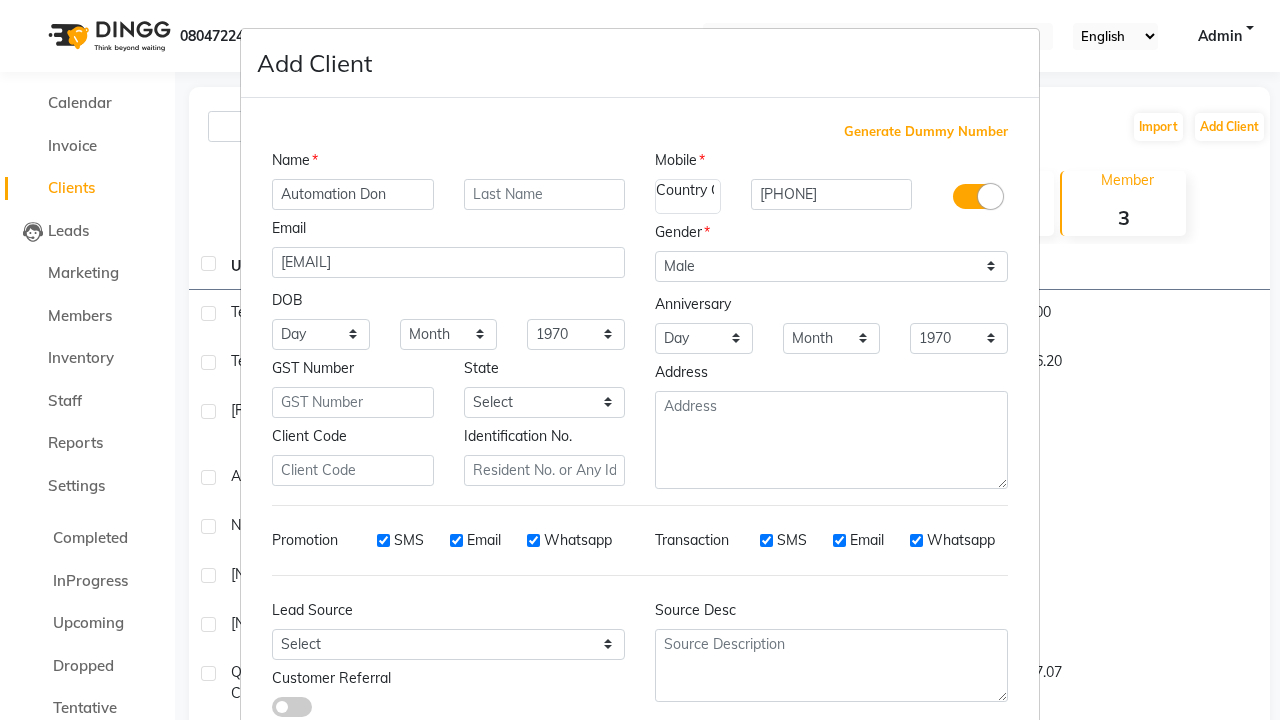 click on "Add" at bounding box center [910, 786] 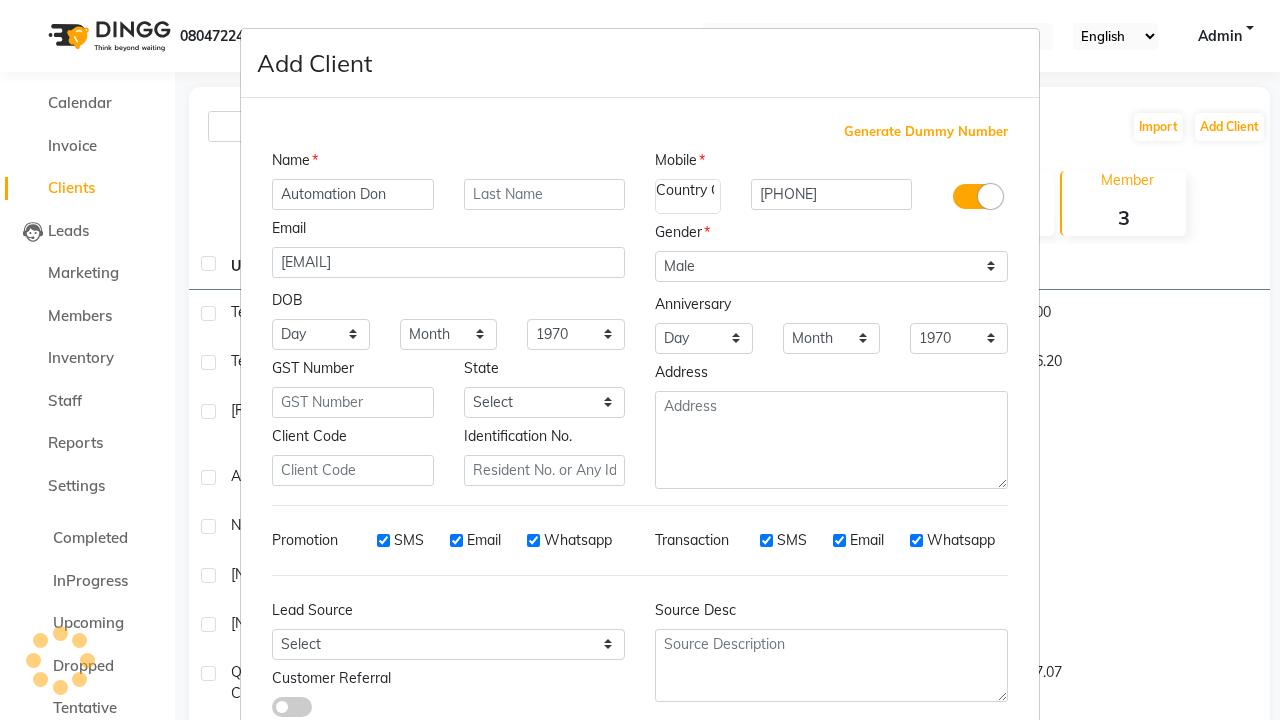 scroll, scrollTop: 129, scrollLeft: 0, axis: vertical 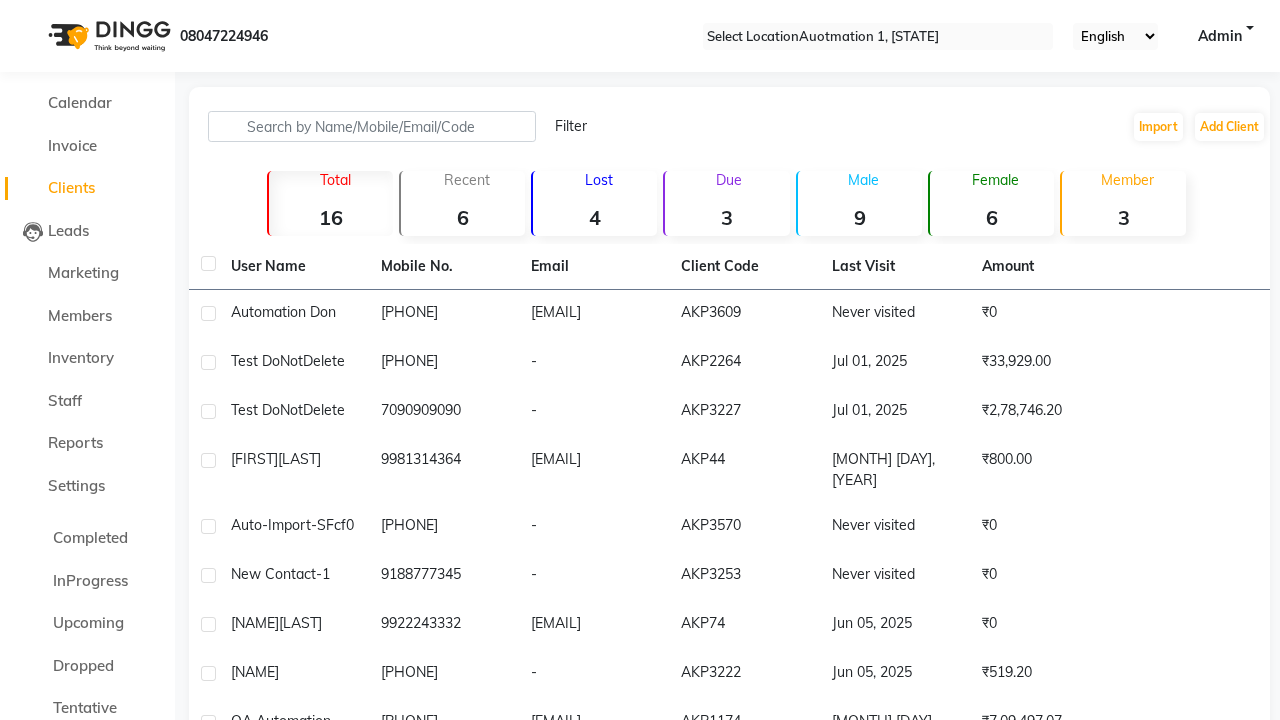 click on "Successfully created new user." at bounding box center (640, 931) 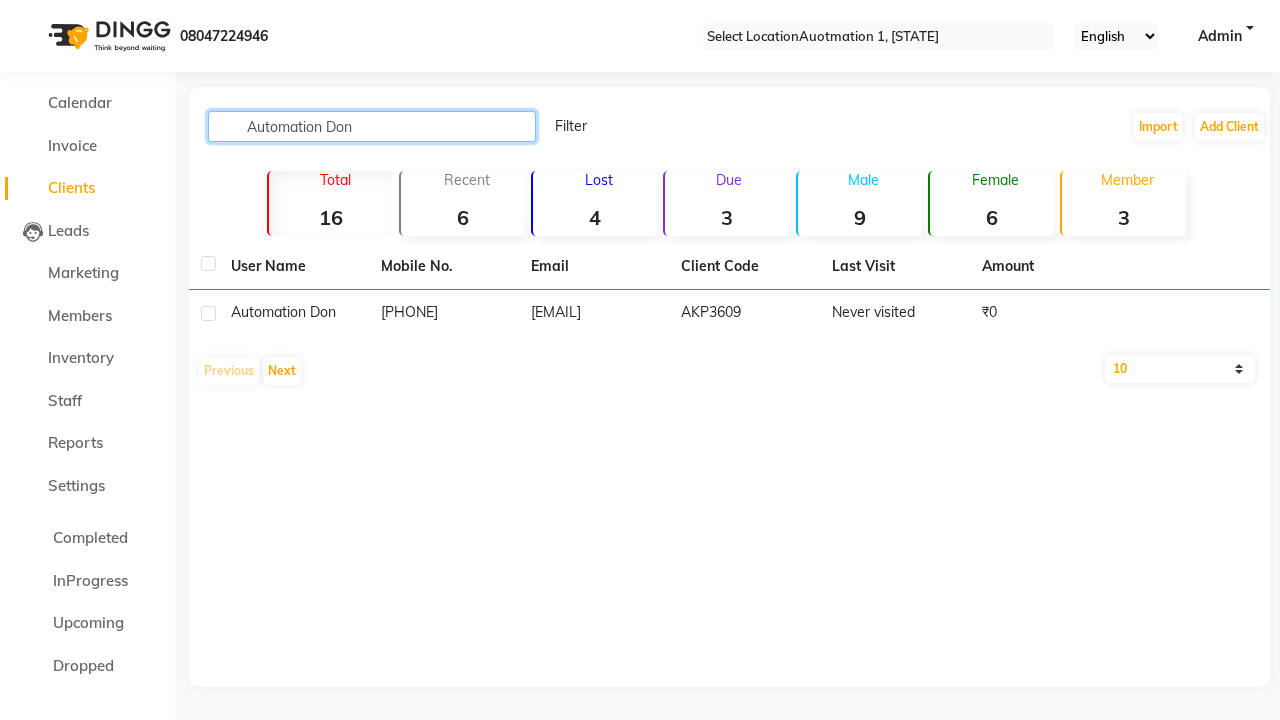 type on "Automation Don" 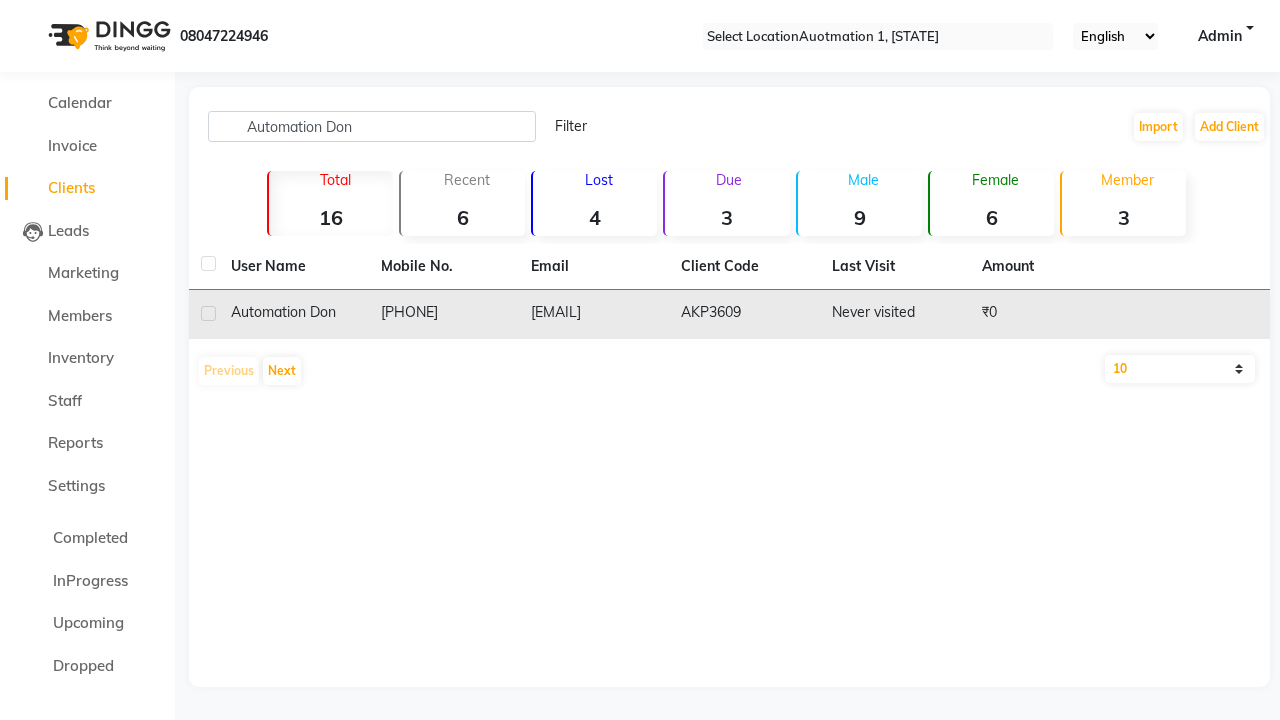 click on "AKP3609" at bounding box center [744, 314] 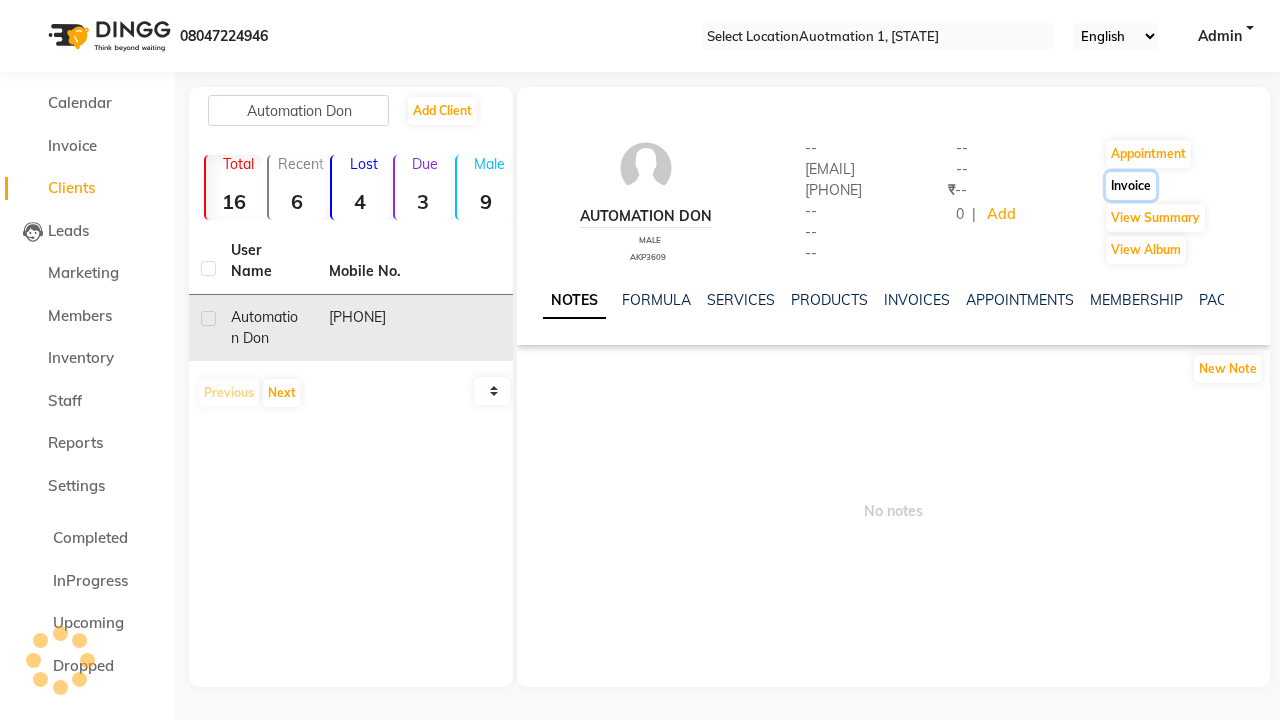 click on "Invoice" at bounding box center (1148, 154) 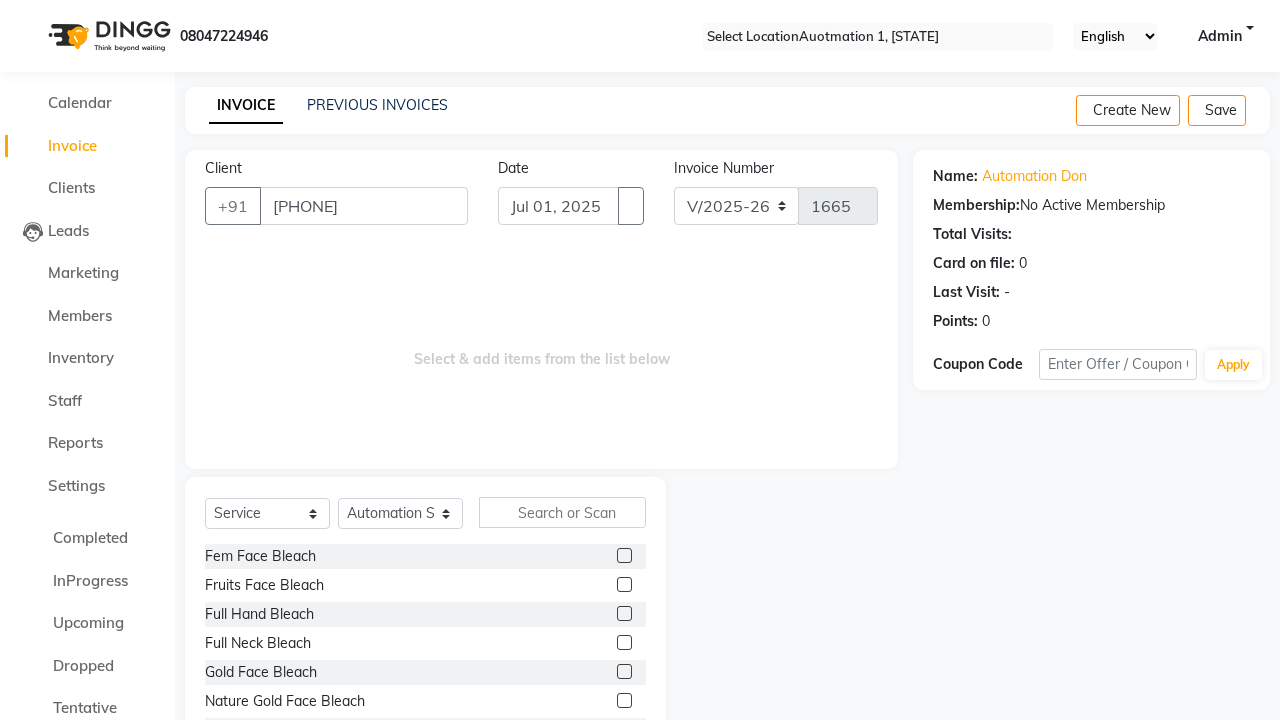 click at bounding box center [624, 584] 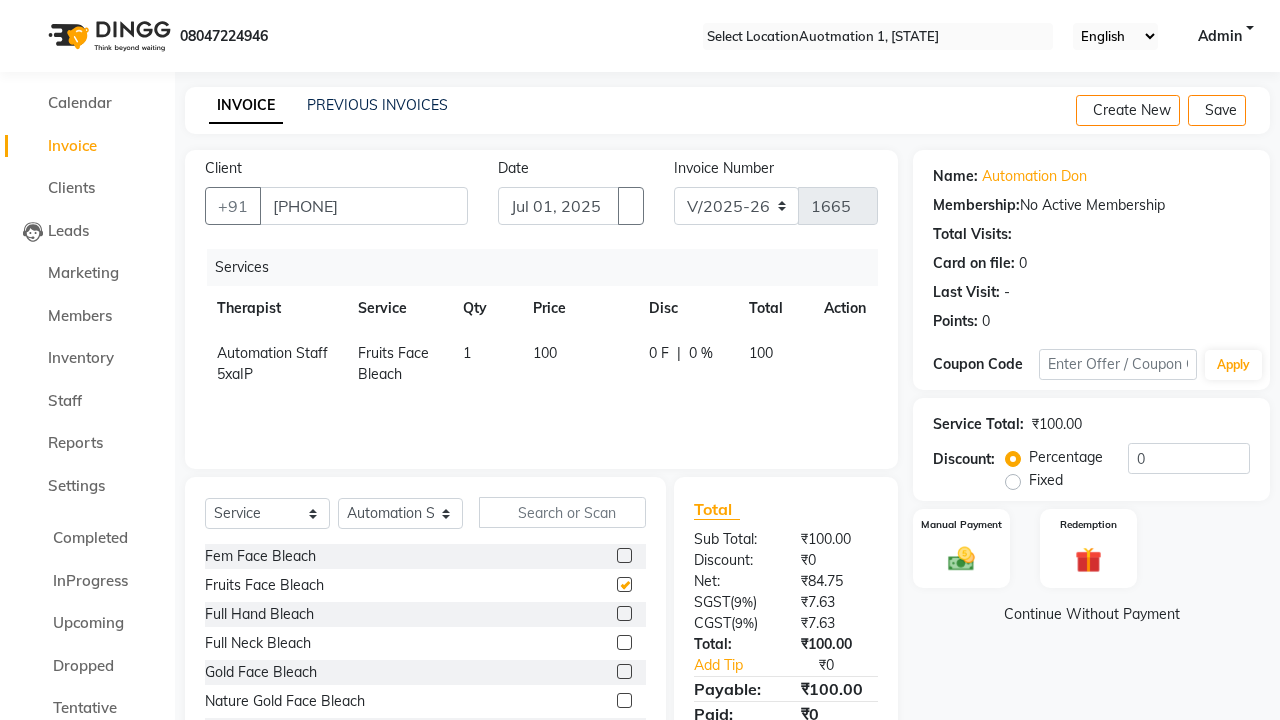 click on "Continue Without Payment" at bounding box center [1091, 614] 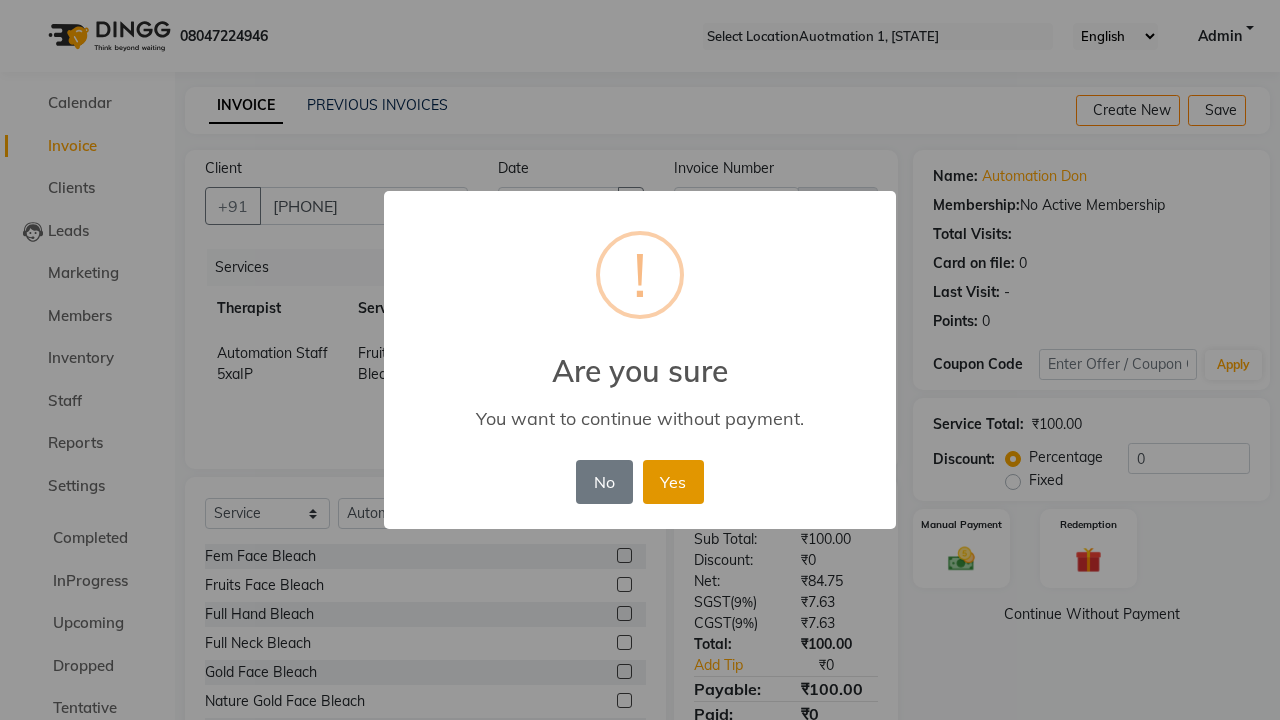 click on "Yes" at bounding box center [673, 482] 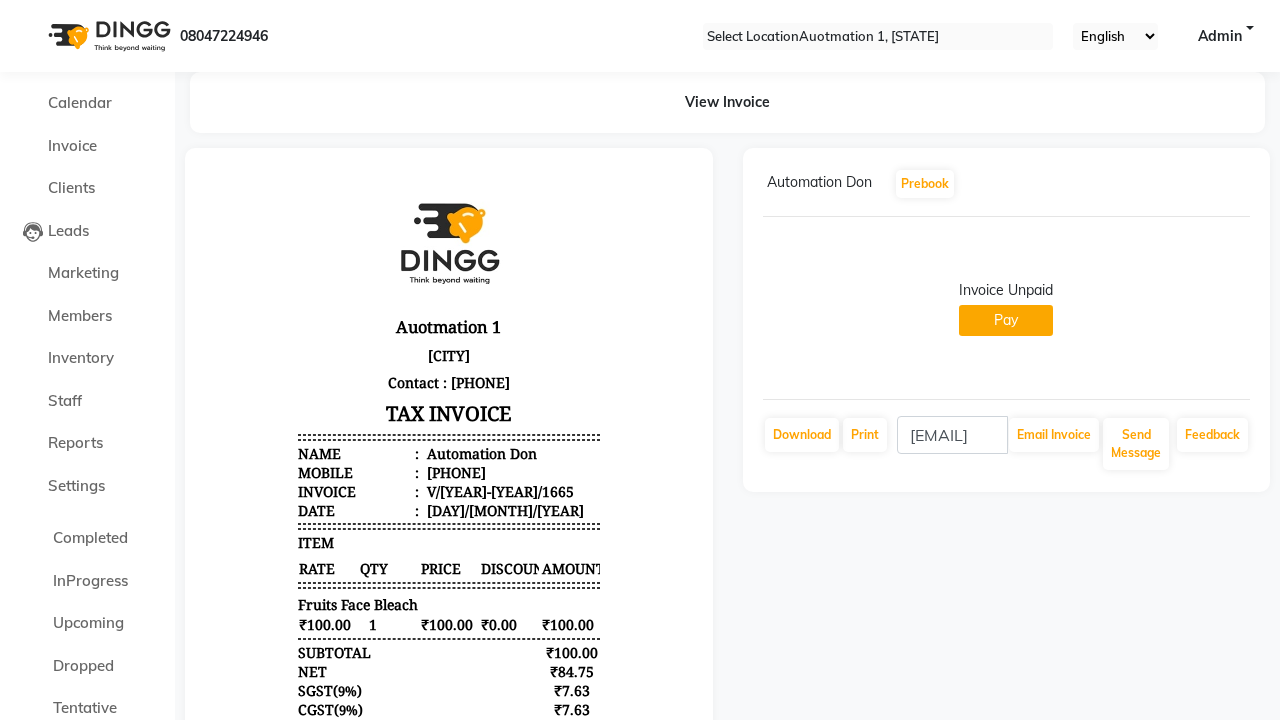 scroll, scrollTop: 0, scrollLeft: 0, axis: both 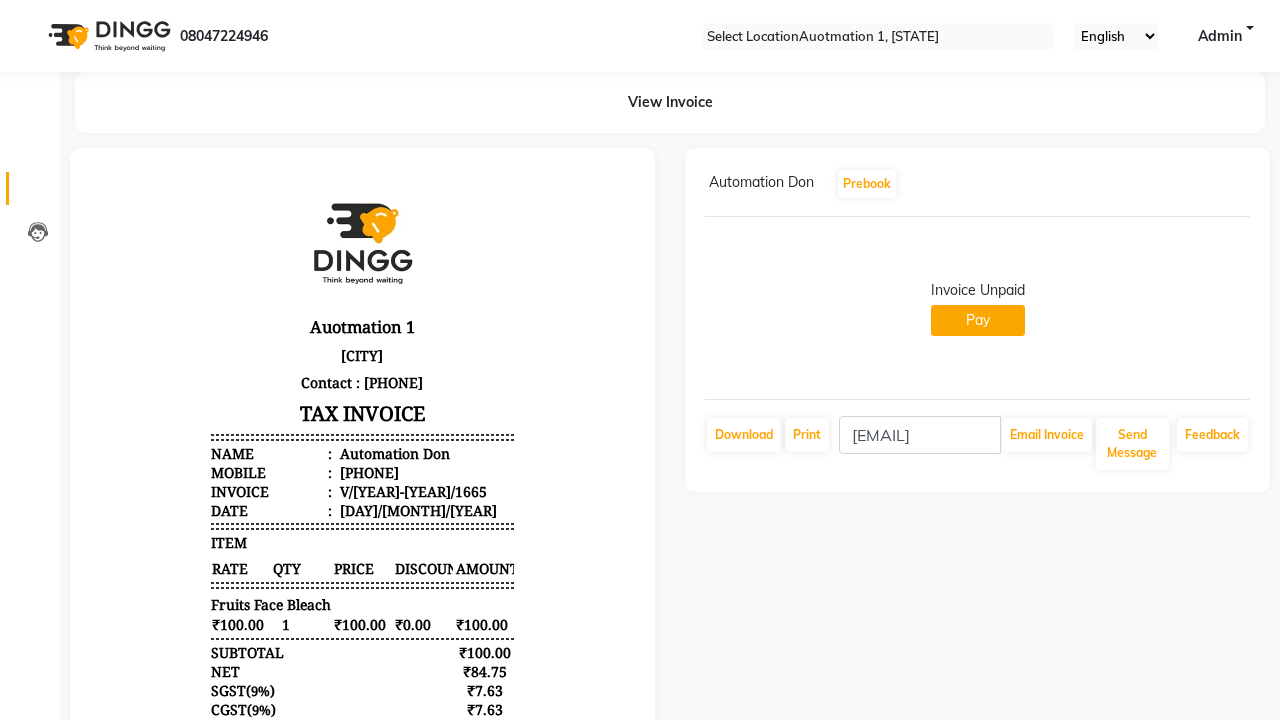 click at bounding box center [38, 193] 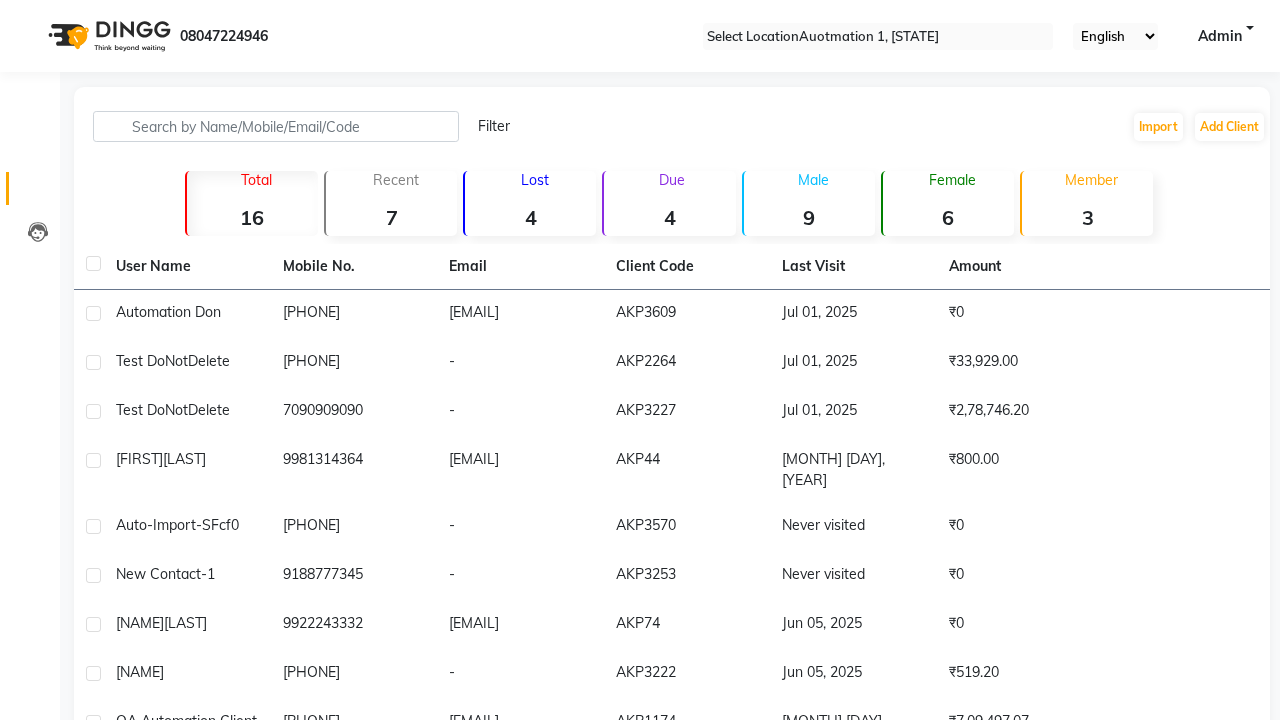click on "4" at bounding box center (252, 217) 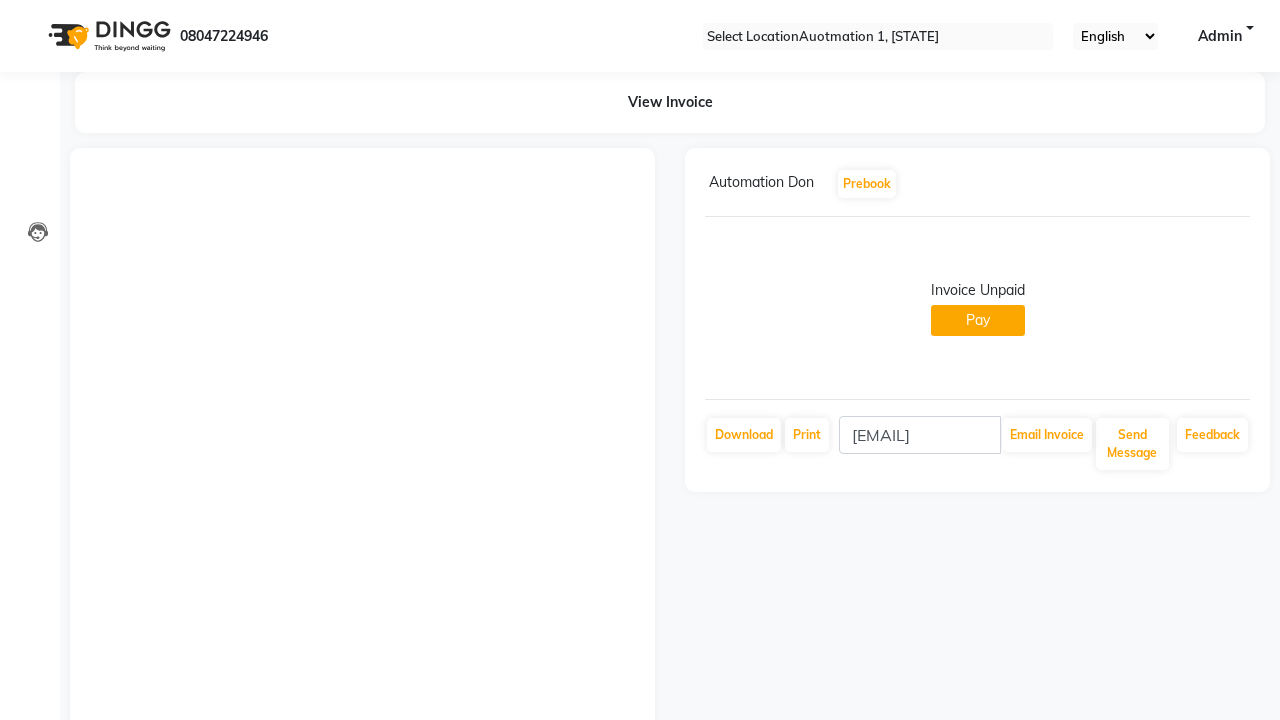 click at bounding box center (1246, 184) 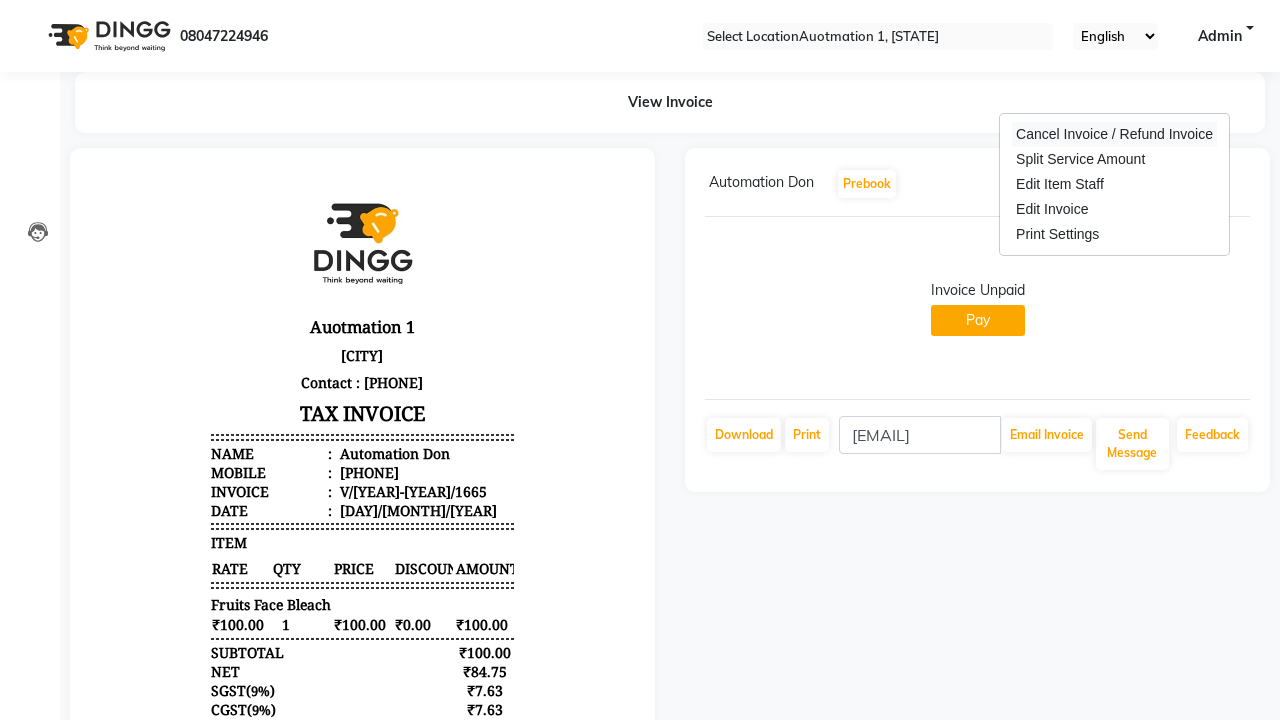 click on "Cancel Invoice / Refund Invoice" at bounding box center [1114, 134] 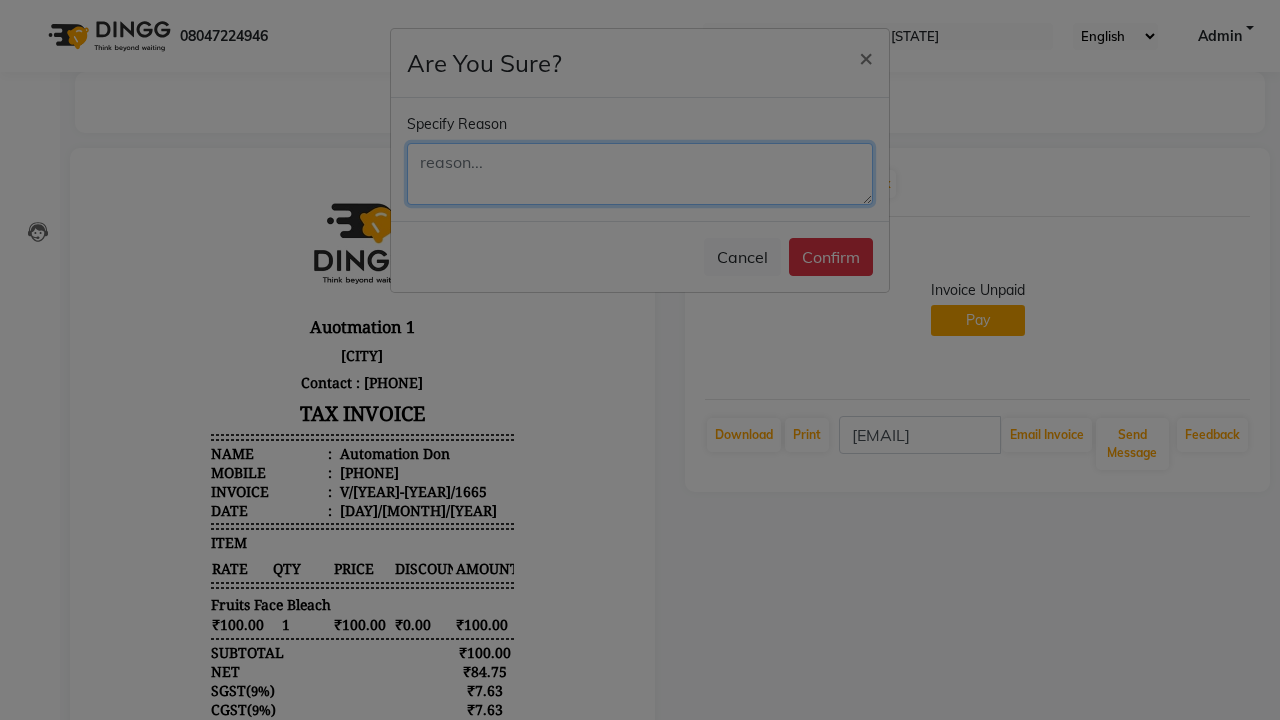 click at bounding box center (640, 174) 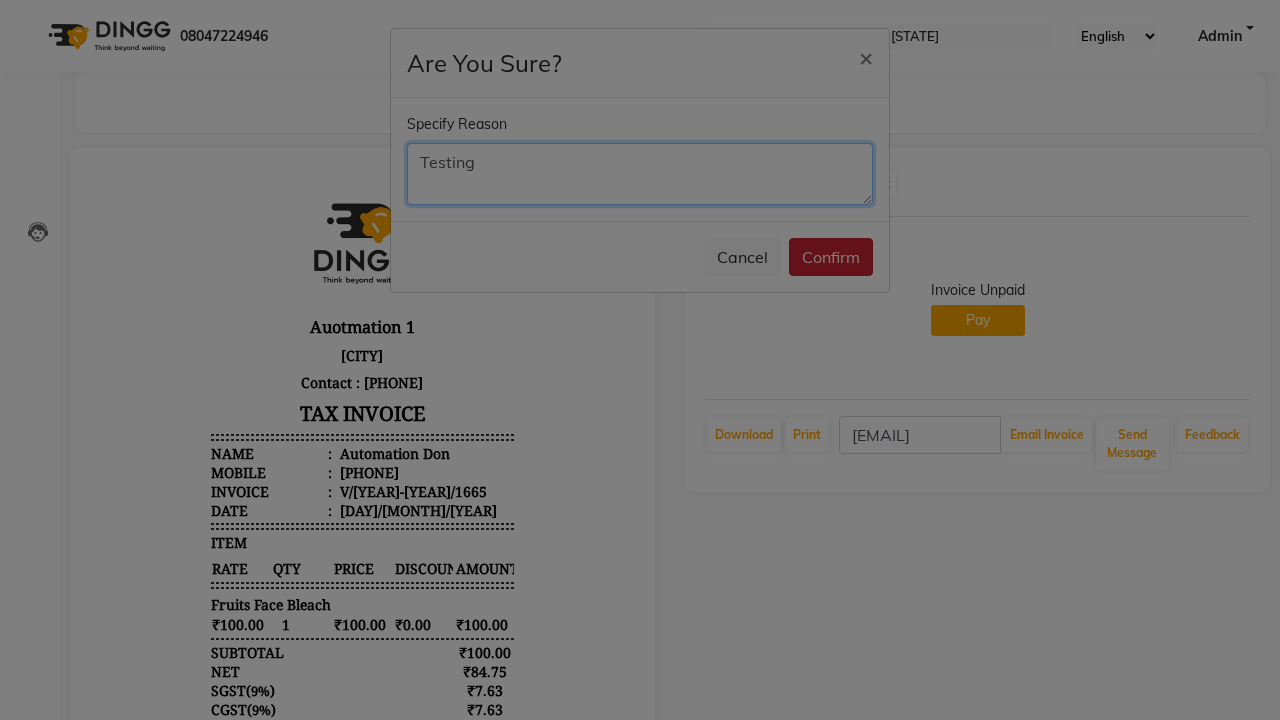 type on "Testing" 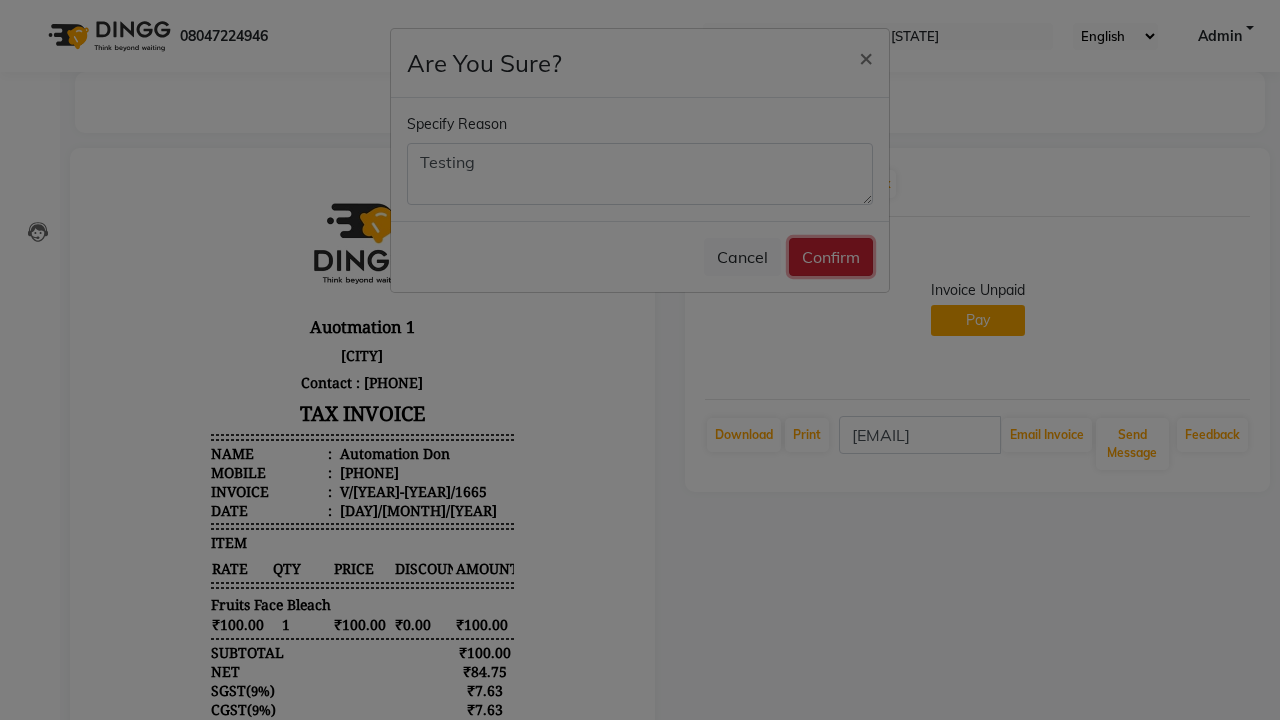 click on "Confirm" at bounding box center (831, 257) 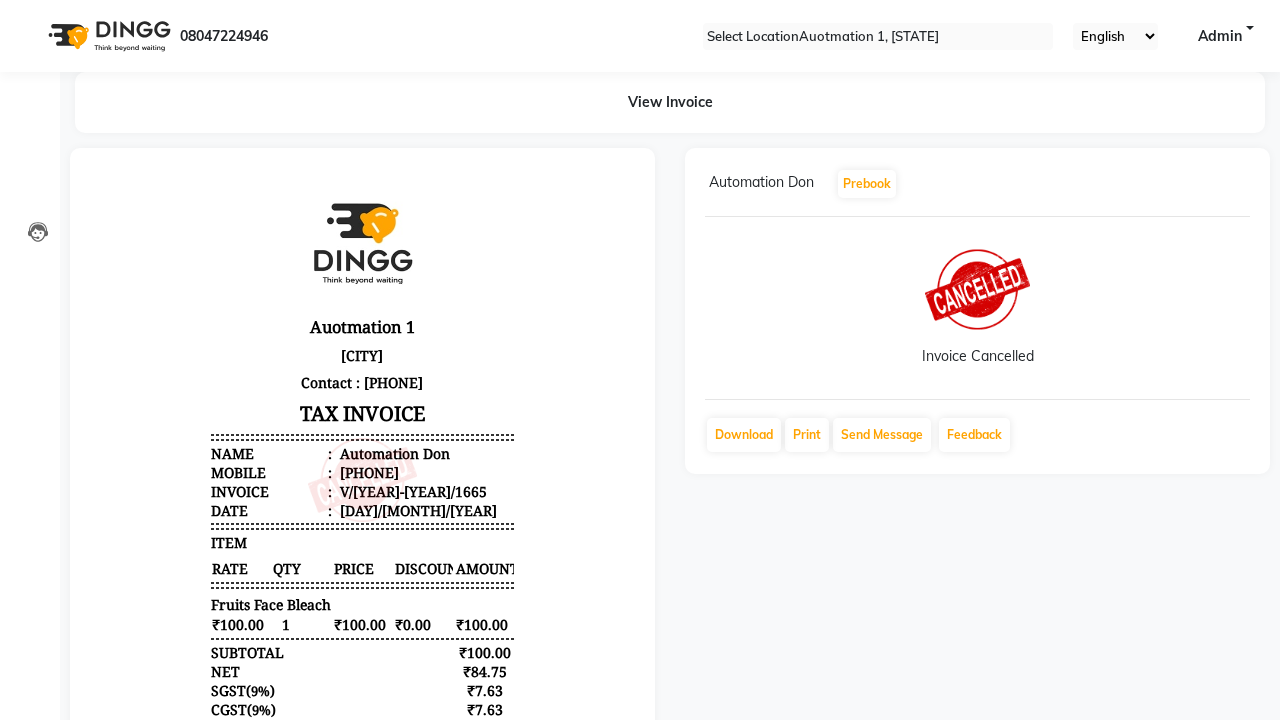 click on "Bill Cancelled Successfully." at bounding box center (640, 909) 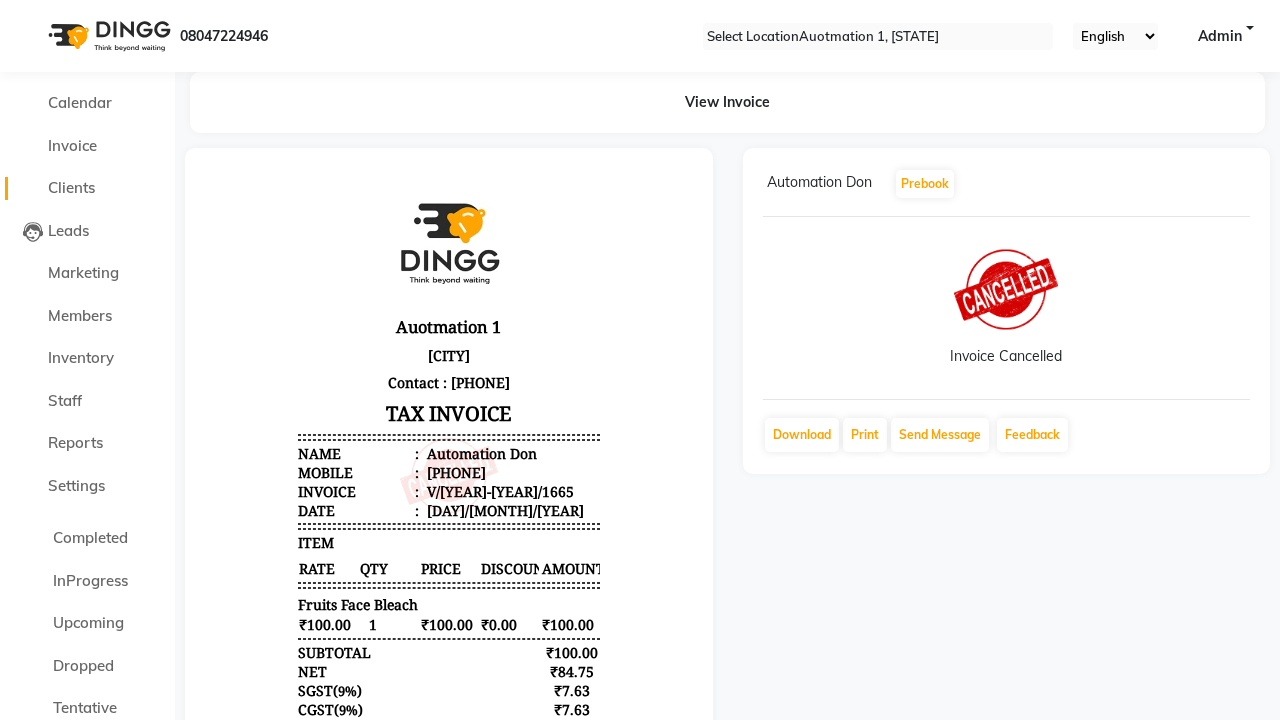 click on "Clients" at bounding box center (71, 187) 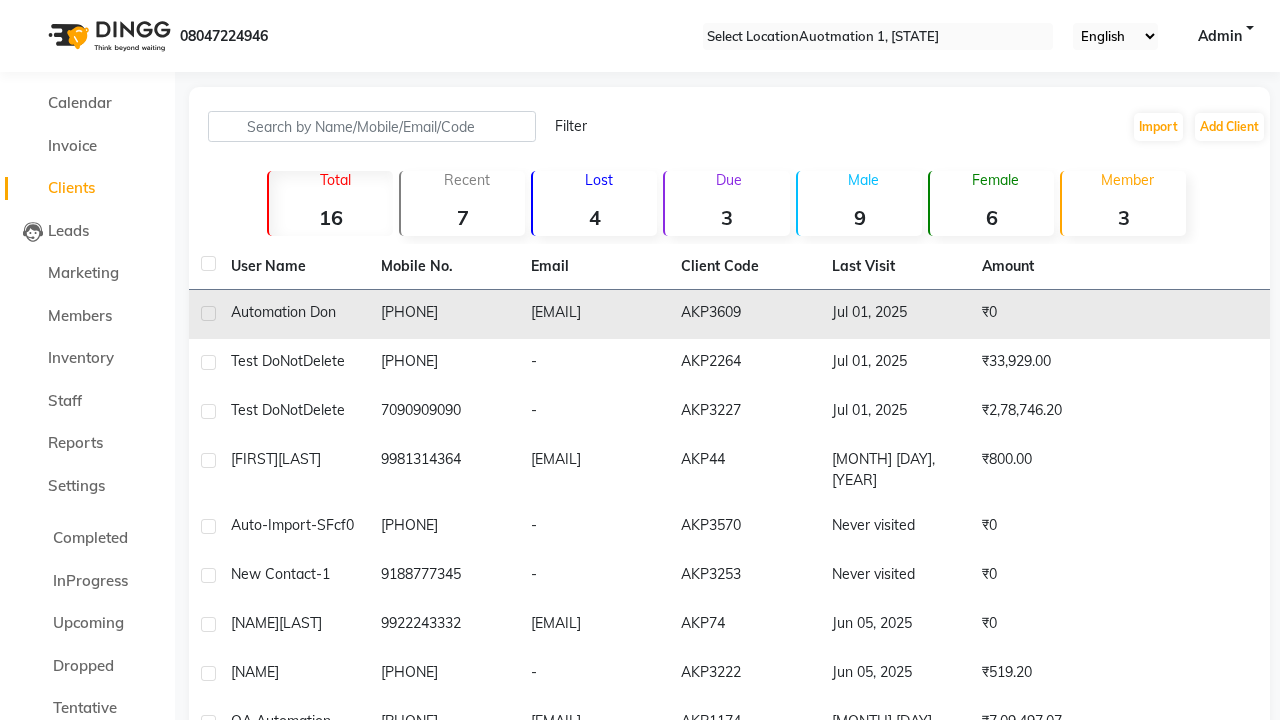 click at bounding box center (208, 313) 